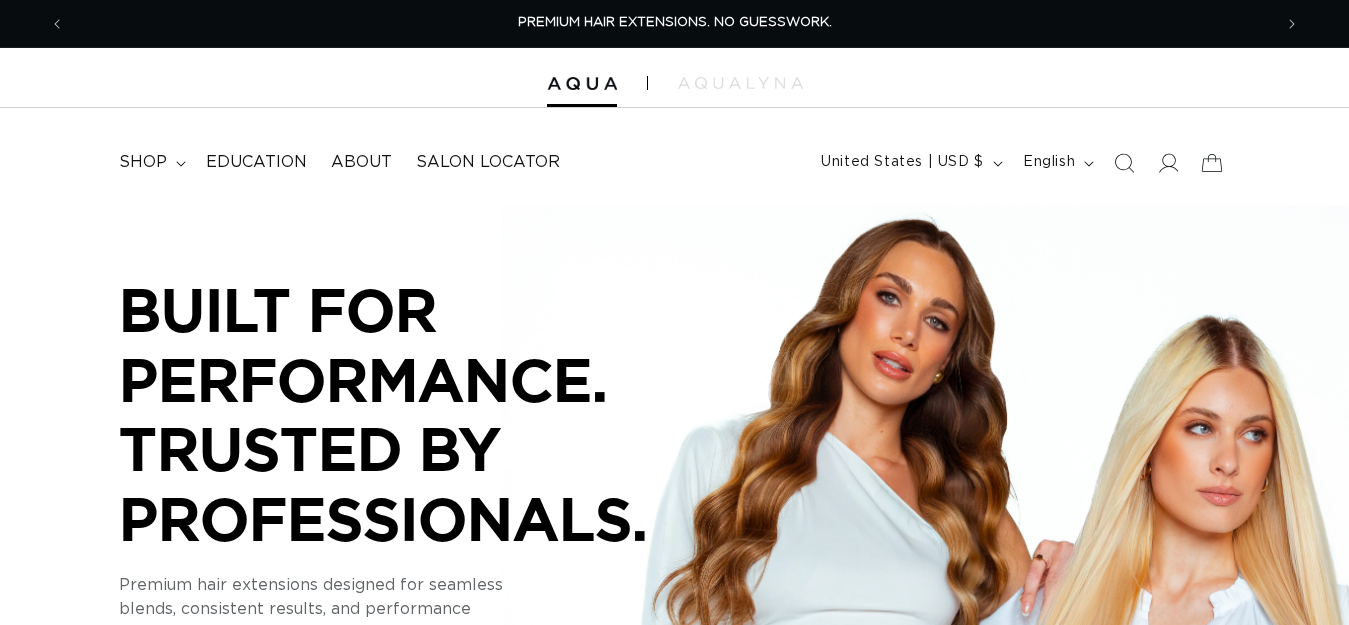 scroll, scrollTop: 0, scrollLeft: 0, axis: both 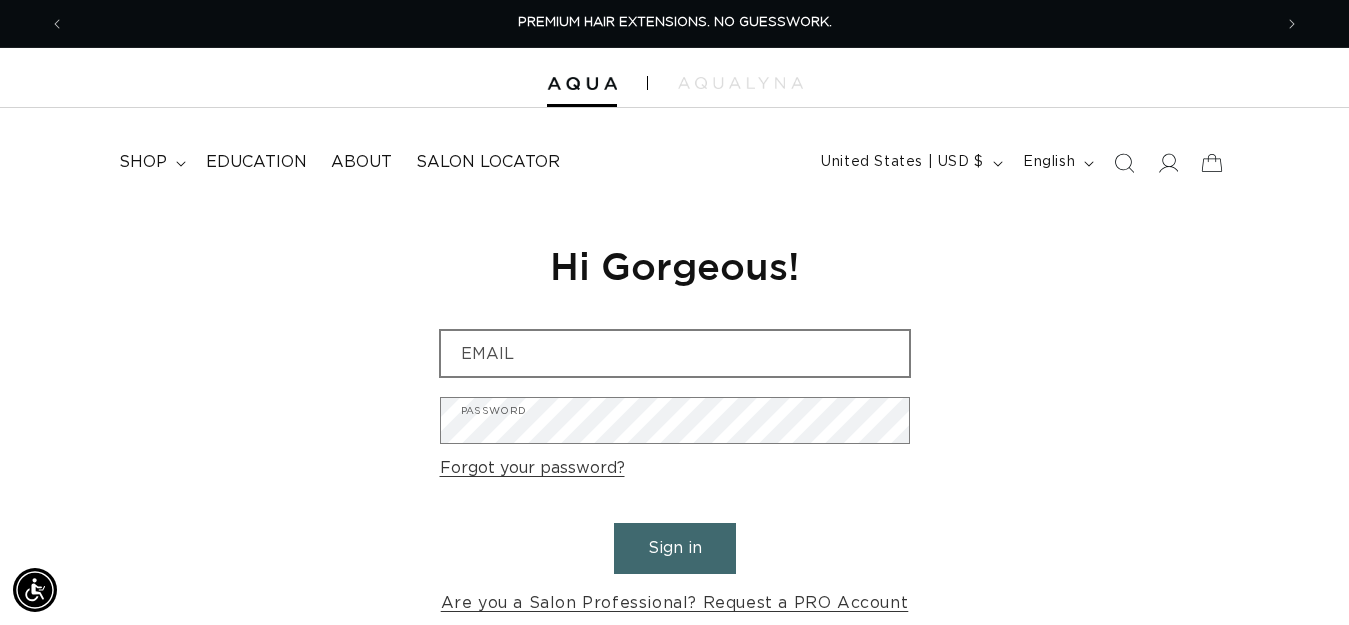 type on "jessicaspiveymackin@hotmail.com" 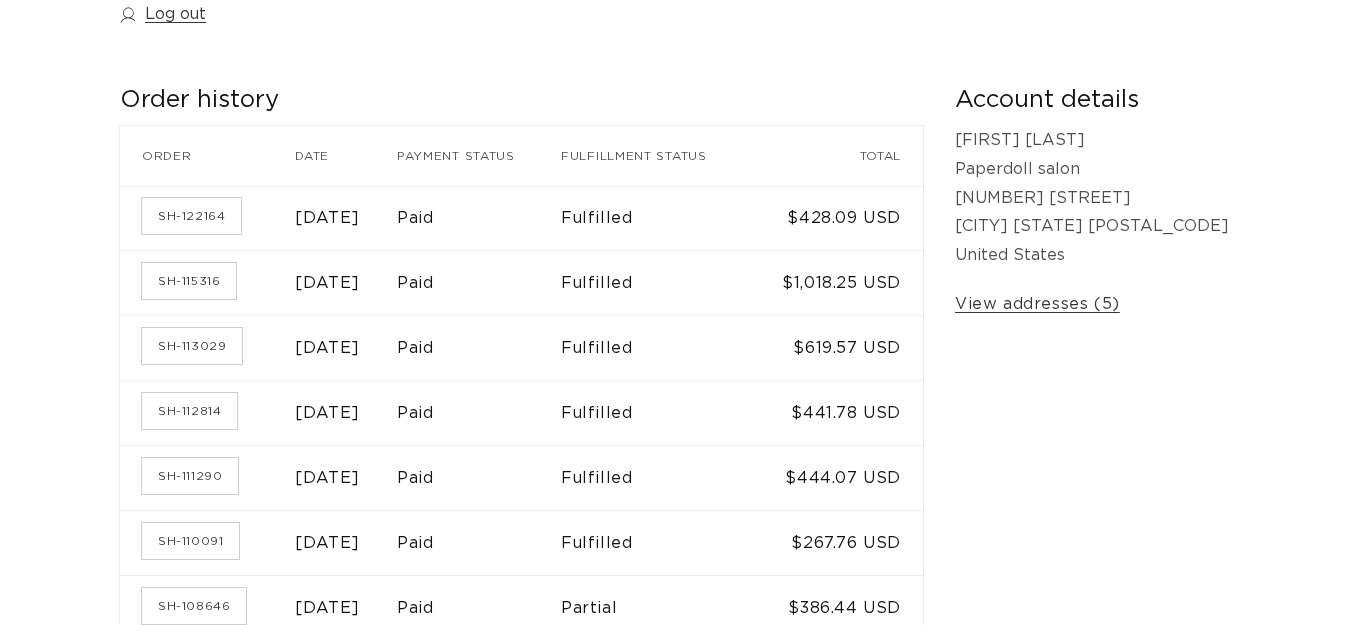 scroll, scrollTop: 500, scrollLeft: 0, axis: vertical 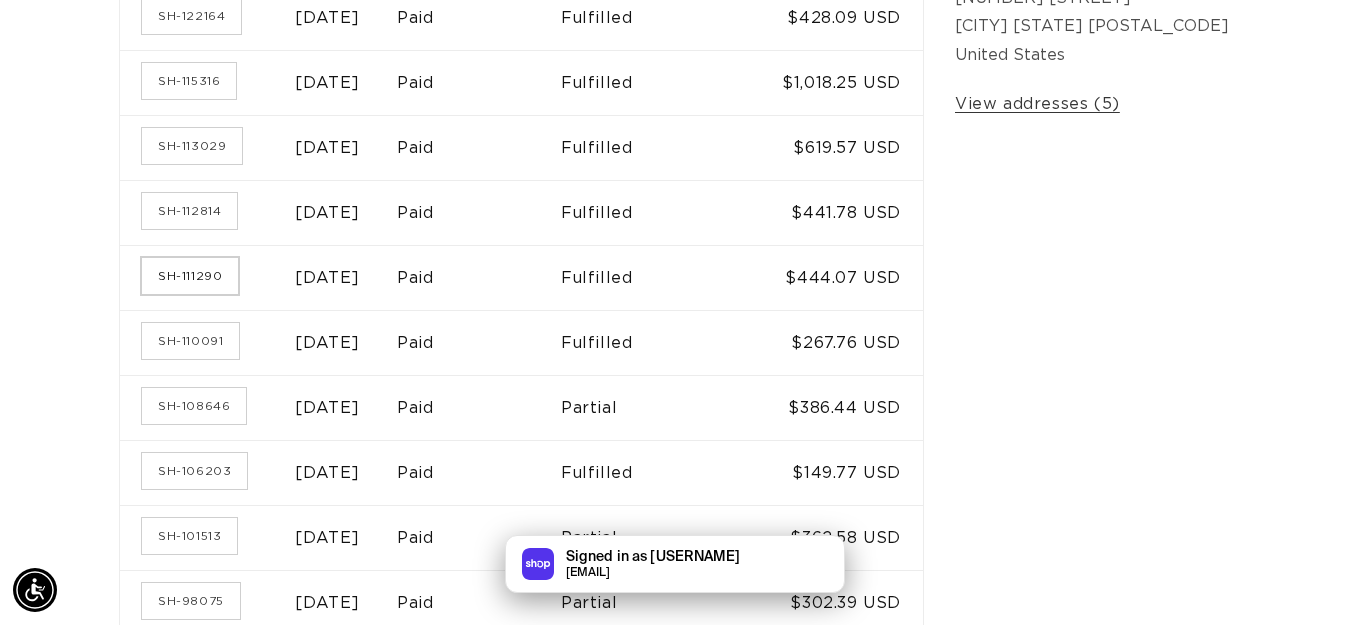 click on "SH-111290" at bounding box center [190, 276] 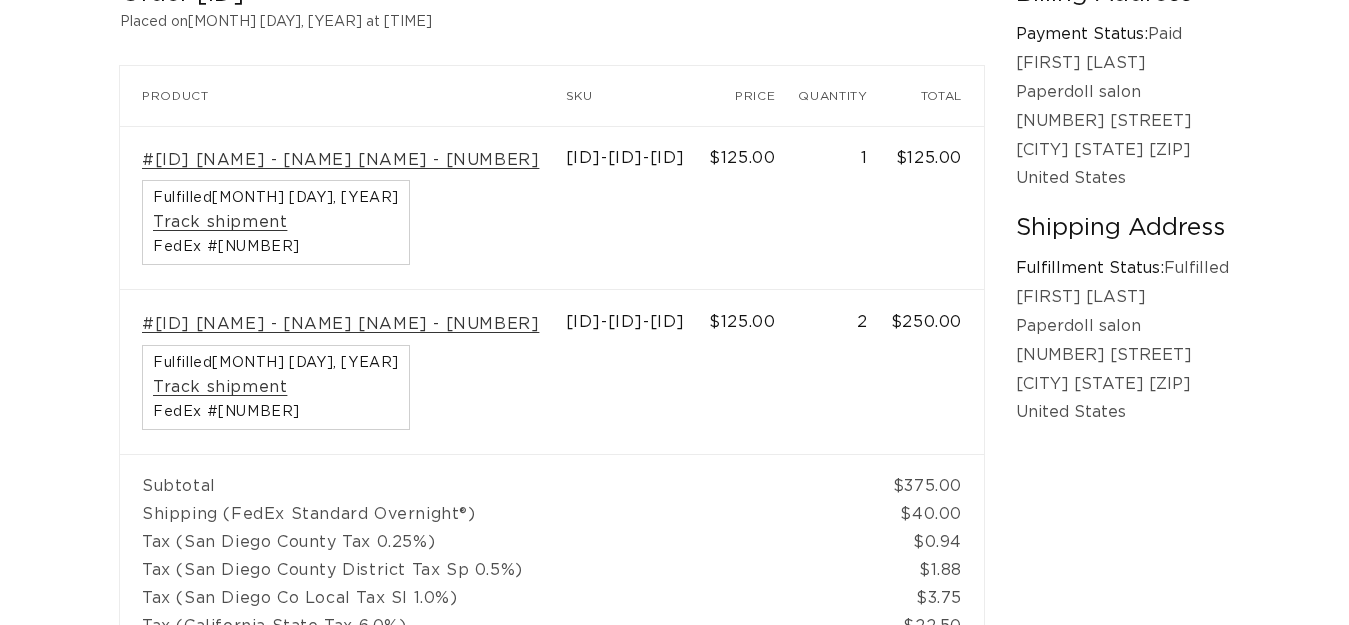 scroll, scrollTop: 200, scrollLeft: 0, axis: vertical 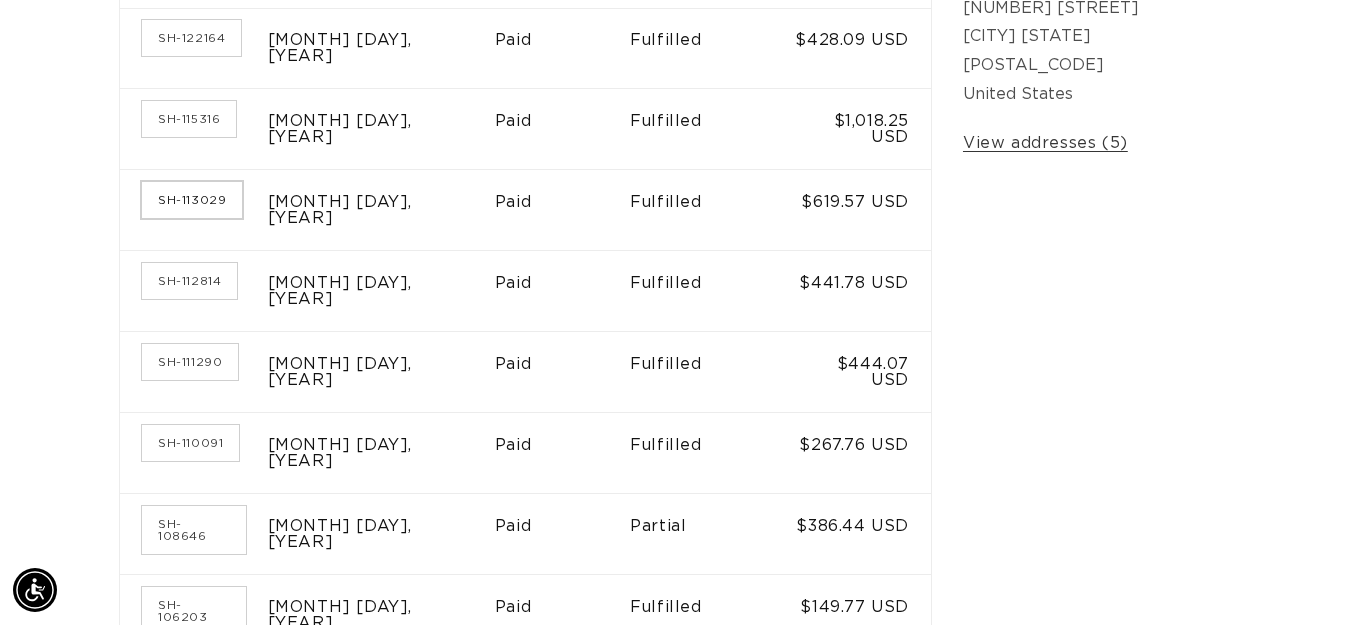 click on "SH-113029" at bounding box center (192, 200) 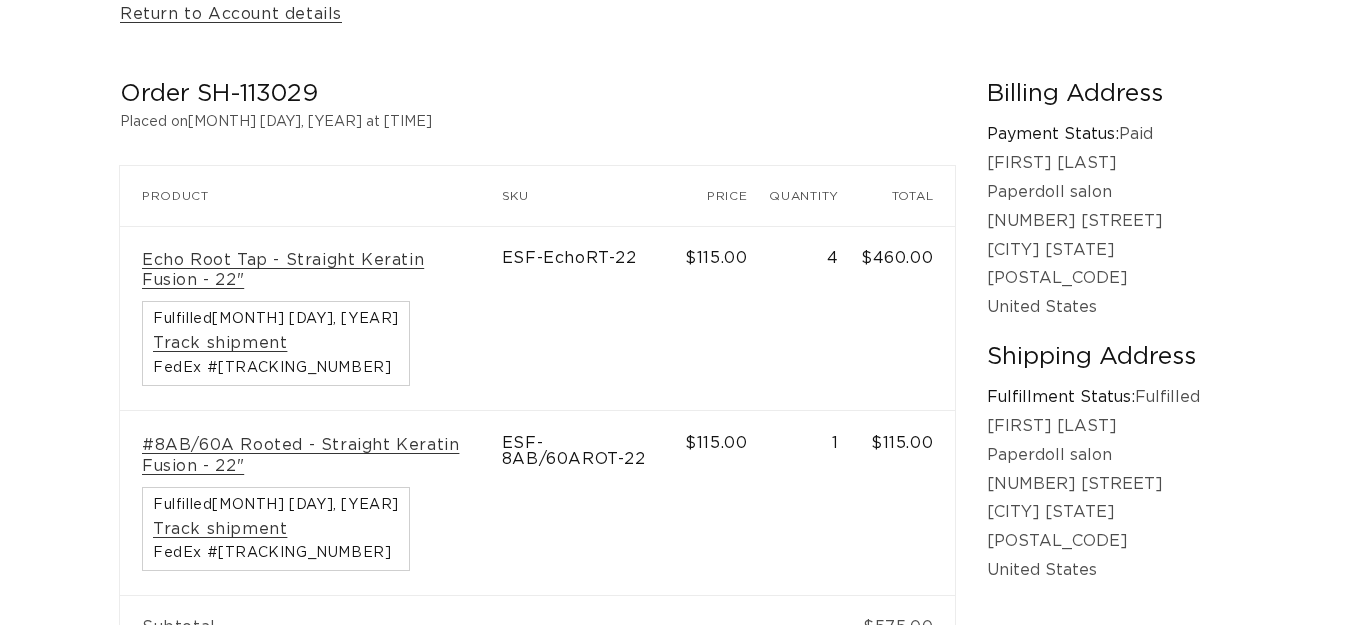 scroll, scrollTop: 300, scrollLeft: 0, axis: vertical 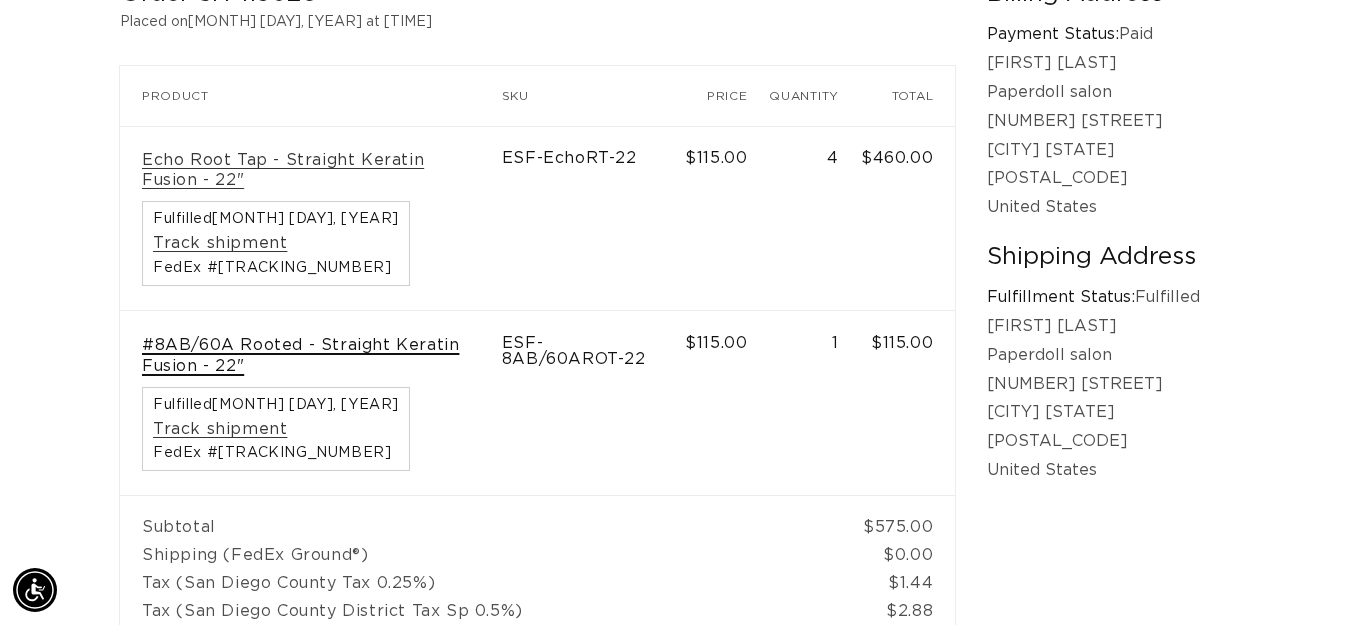 click on "#8AB/60A Rooted - Straight Keratin Fusion - 22"" at bounding box center [311, 356] 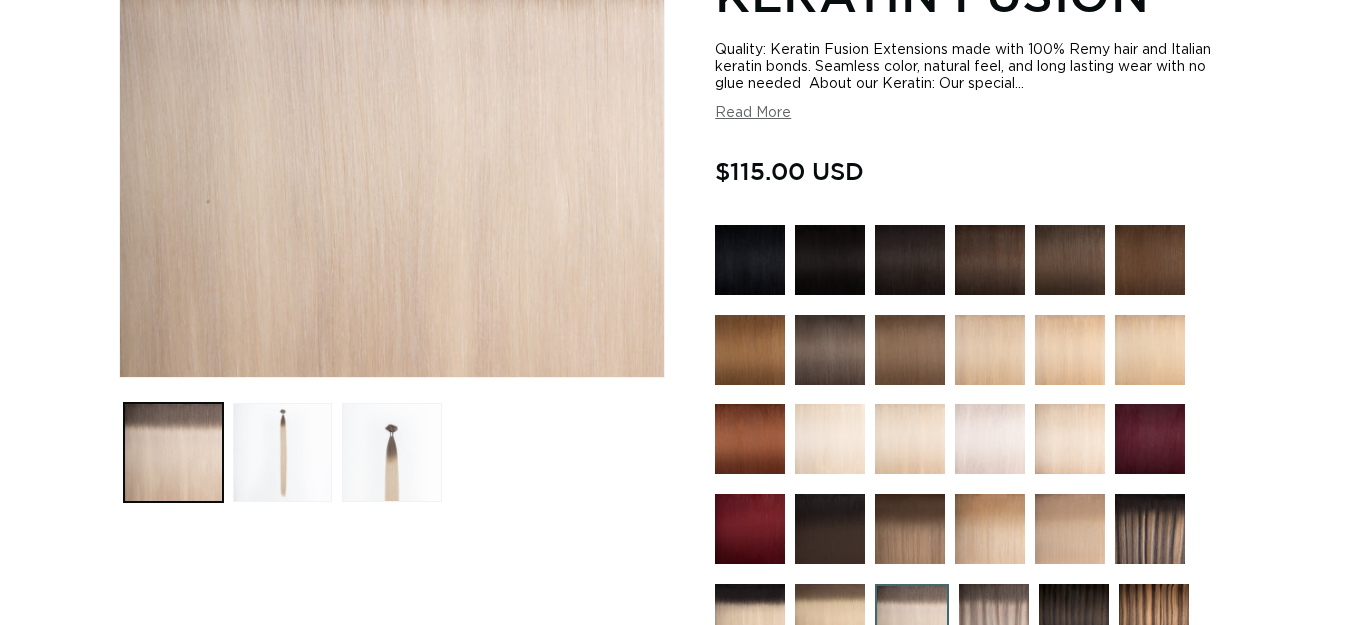 scroll, scrollTop: 200, scrollLeft: 0, axis: vertical 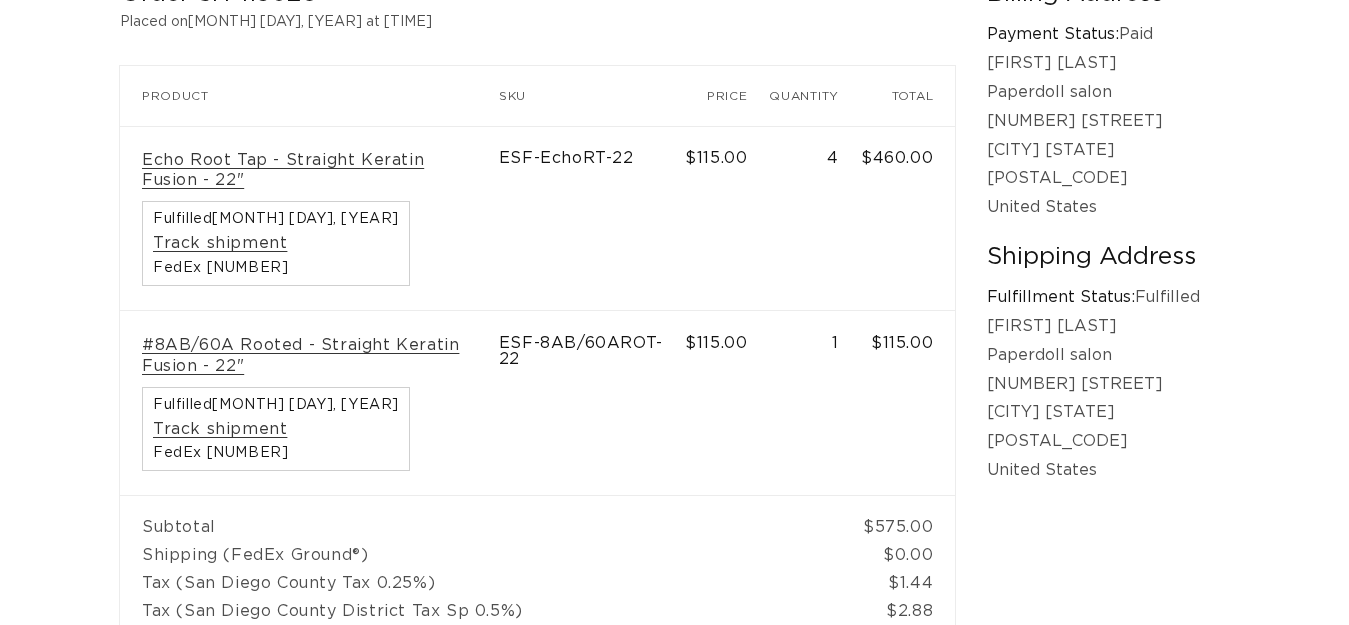 click on "Echo Root Tap - Straight Keratin Fusion - 22"" at bounding box center [309, 171] 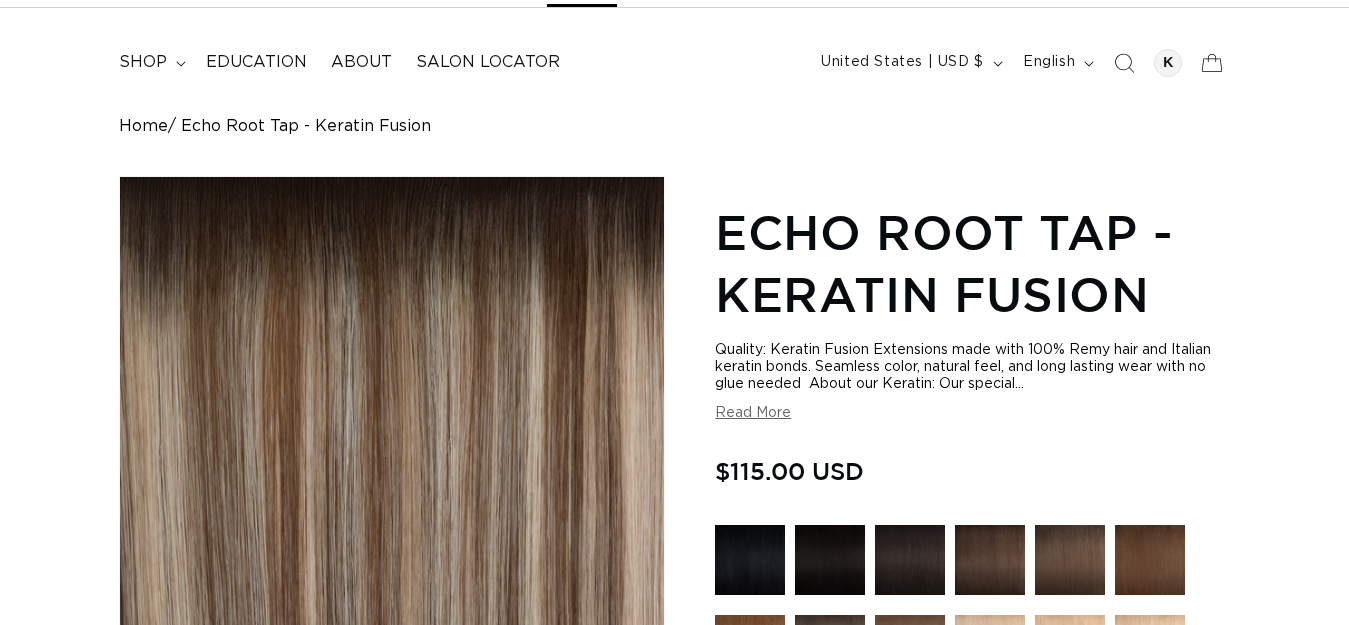 scroll, scrollTop: 100, scrollLeft: 0, axis: vertical 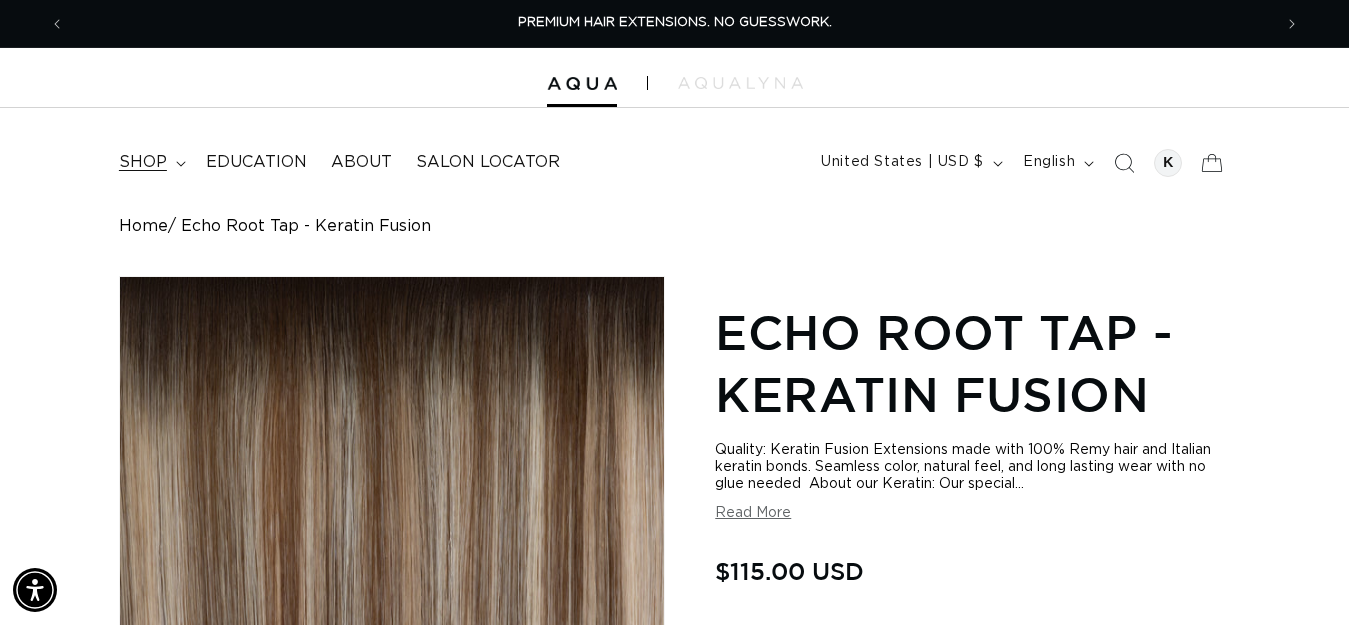 click on "shop" at bounding box center [143, 162] 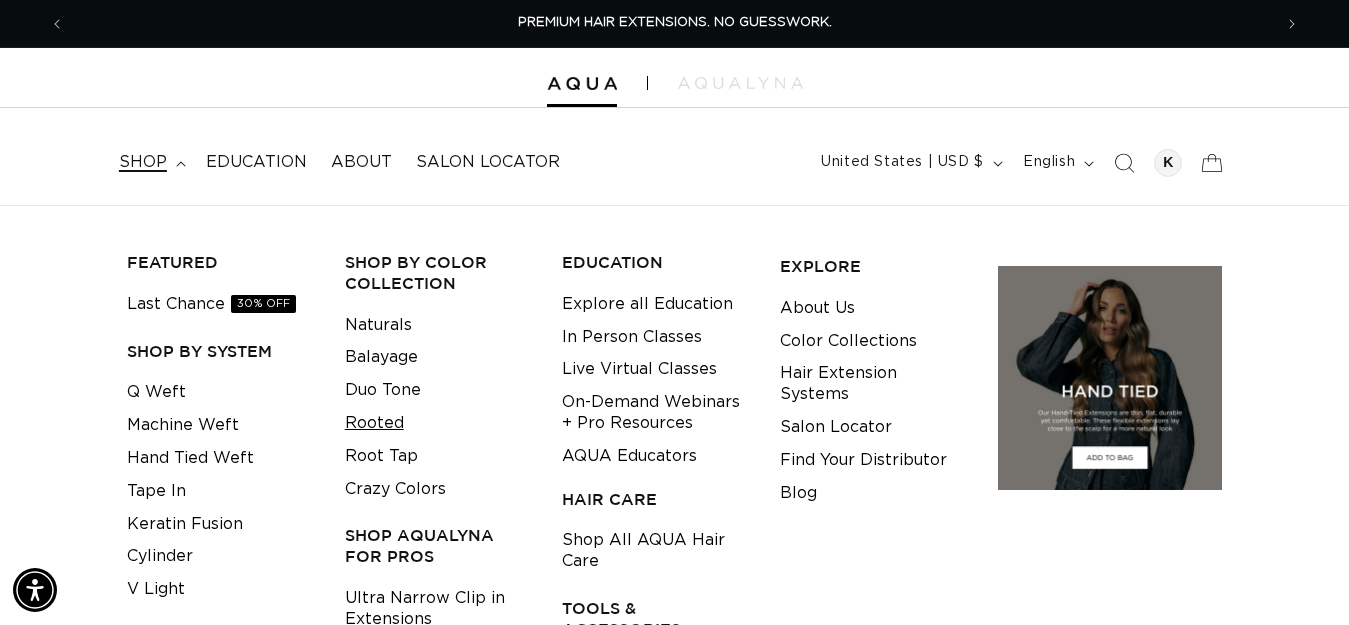 click on "Rooted" at bounding box center (374, 423) 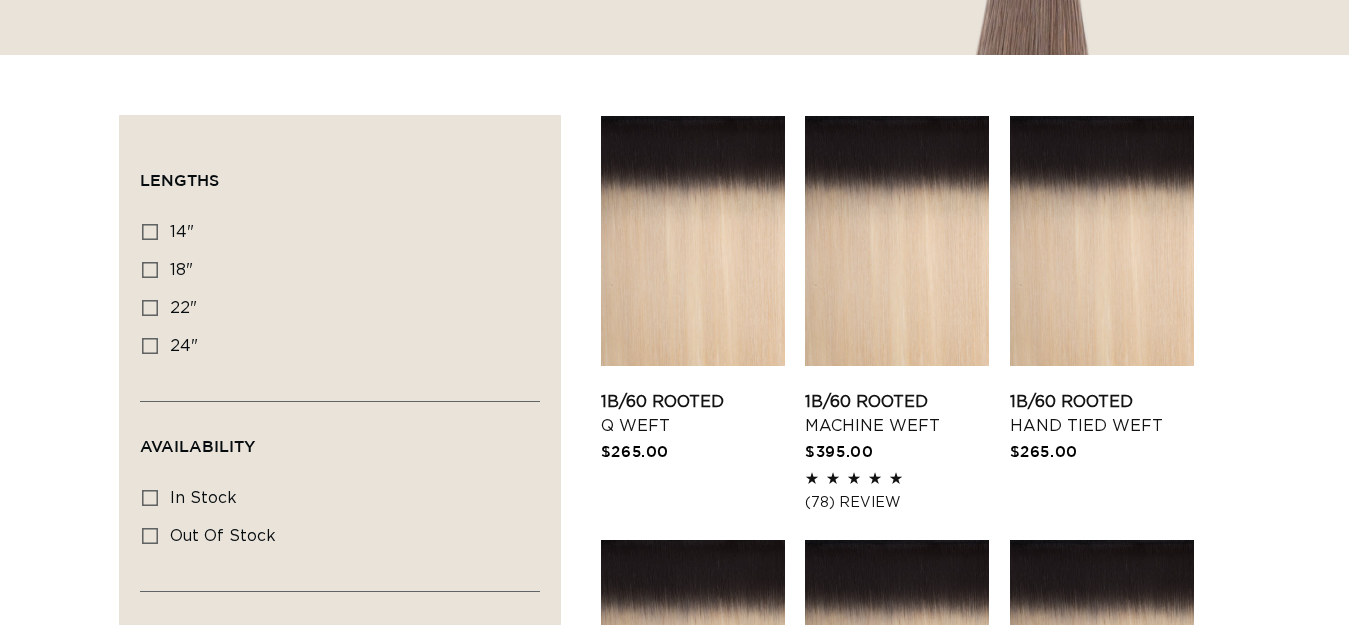 scroll, scrollTop: 700, scrollLeft: 0, axis: vertical 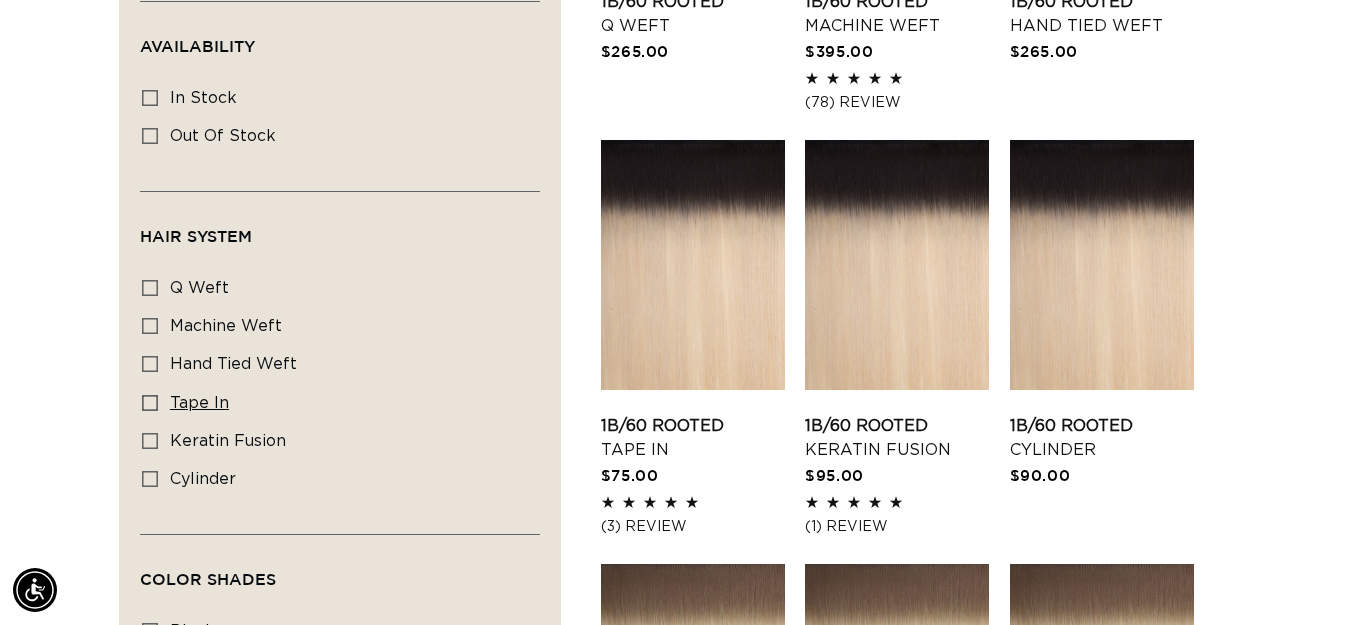 click on "tape in" at bounding box center (199, 403) 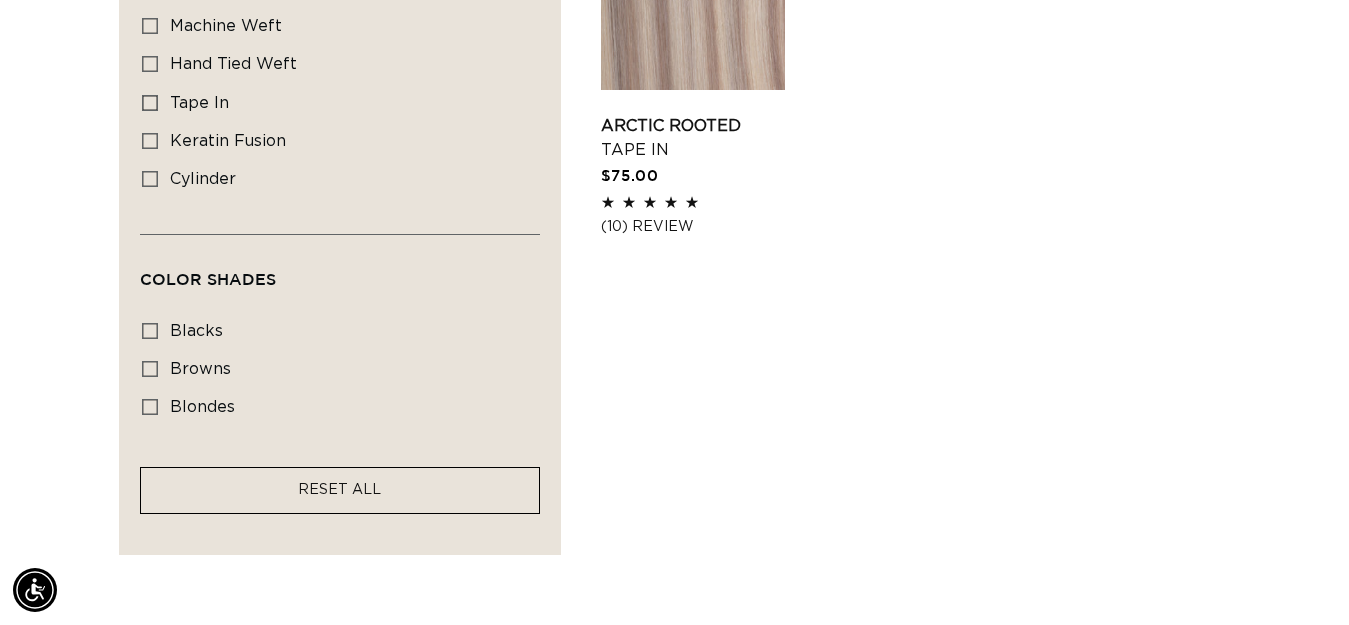 scroll, scrollTop: 913, scrollLeft: 0, axis: vertical 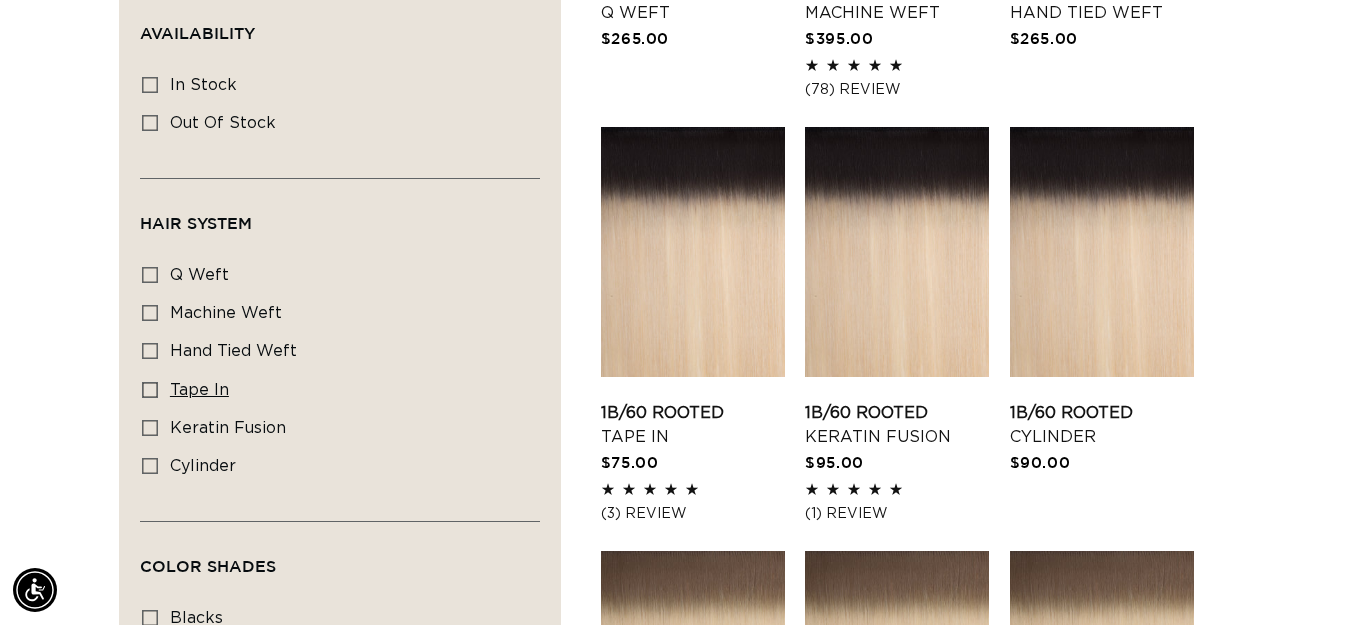 click 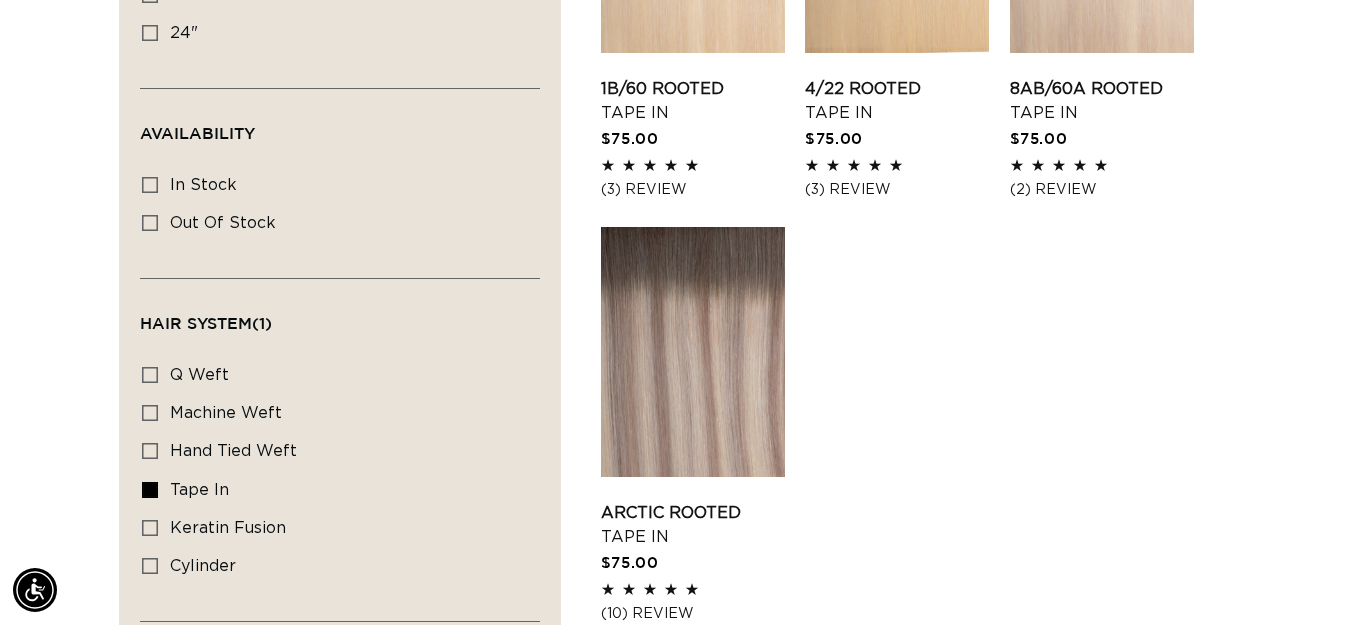 scroll, scrollTop: 813, scrollLeft: 0, axis: vertical 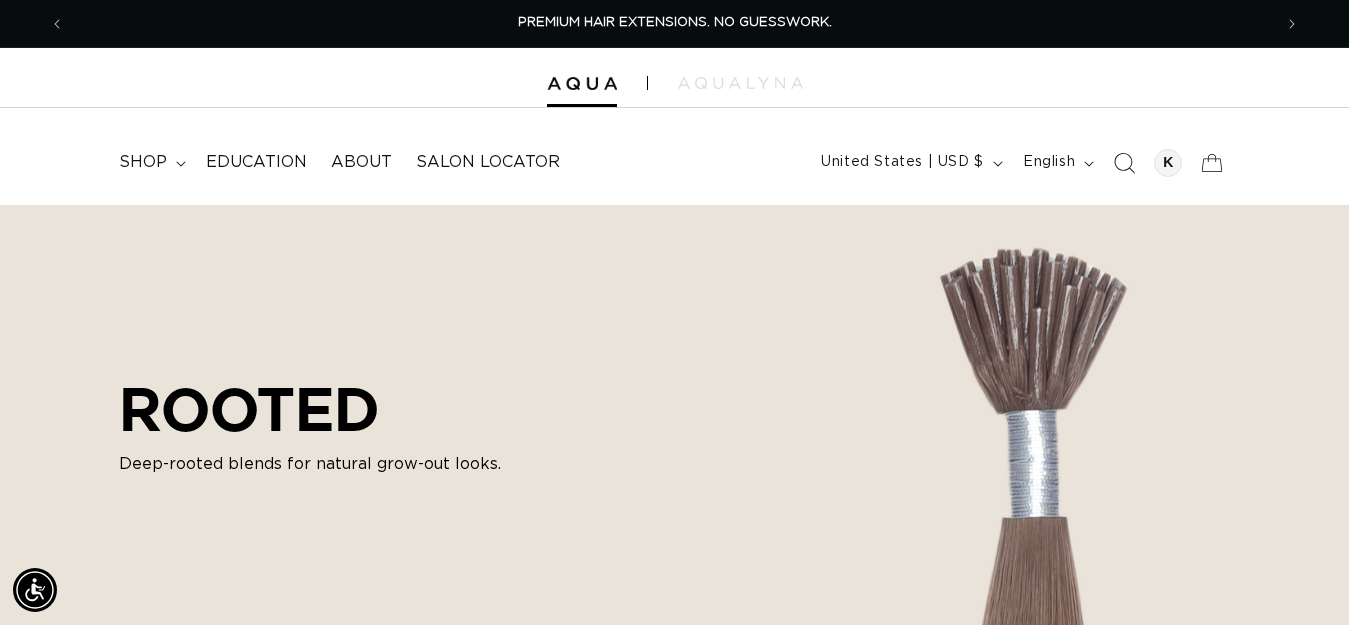 click 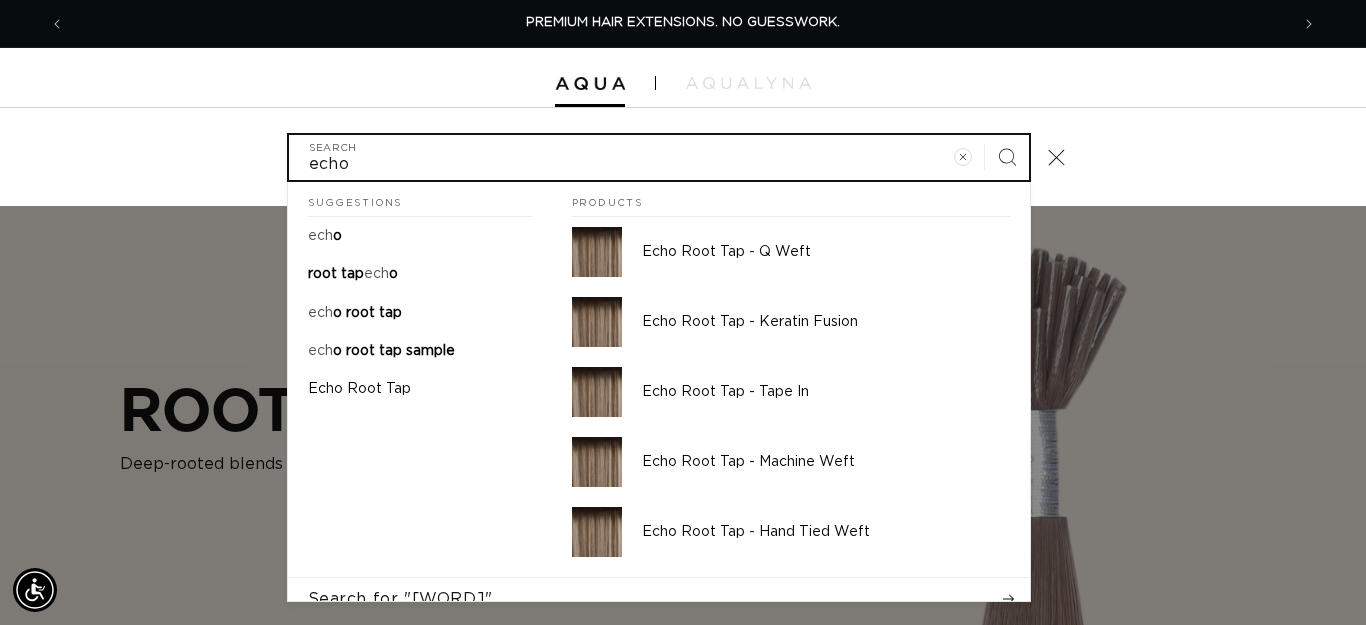 type on "echo" 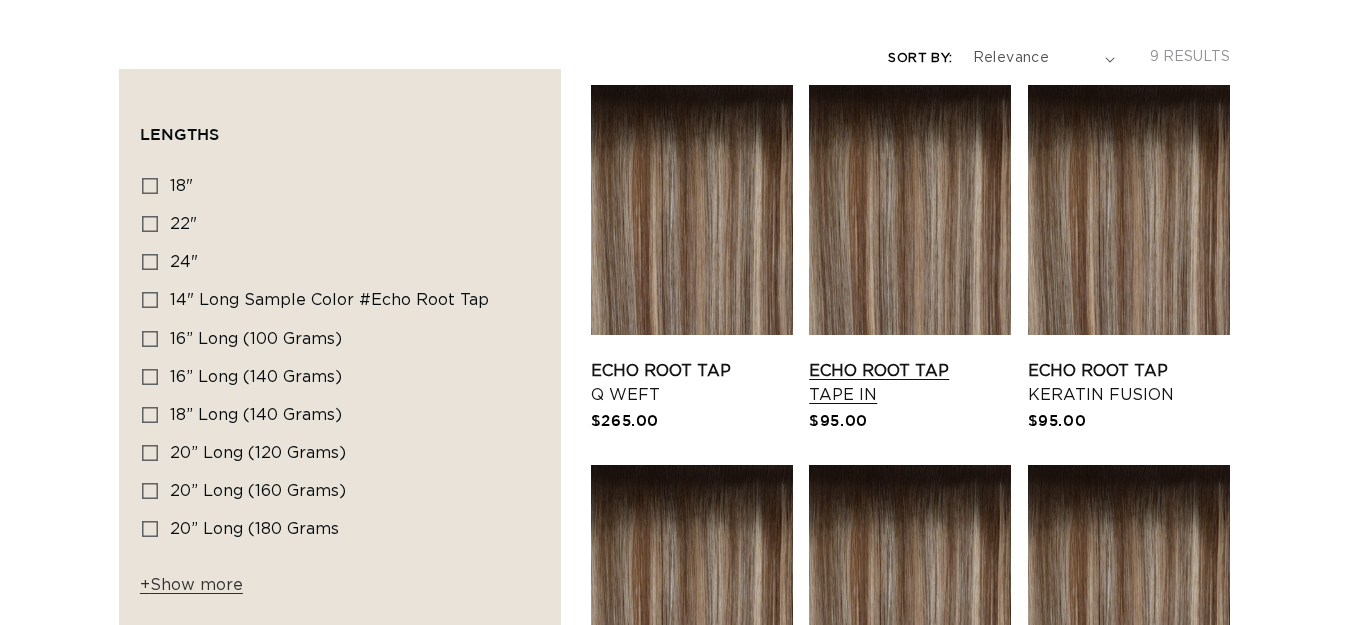 scroll, scrollTop: 400, scrollLeft: 0, axis: vertical 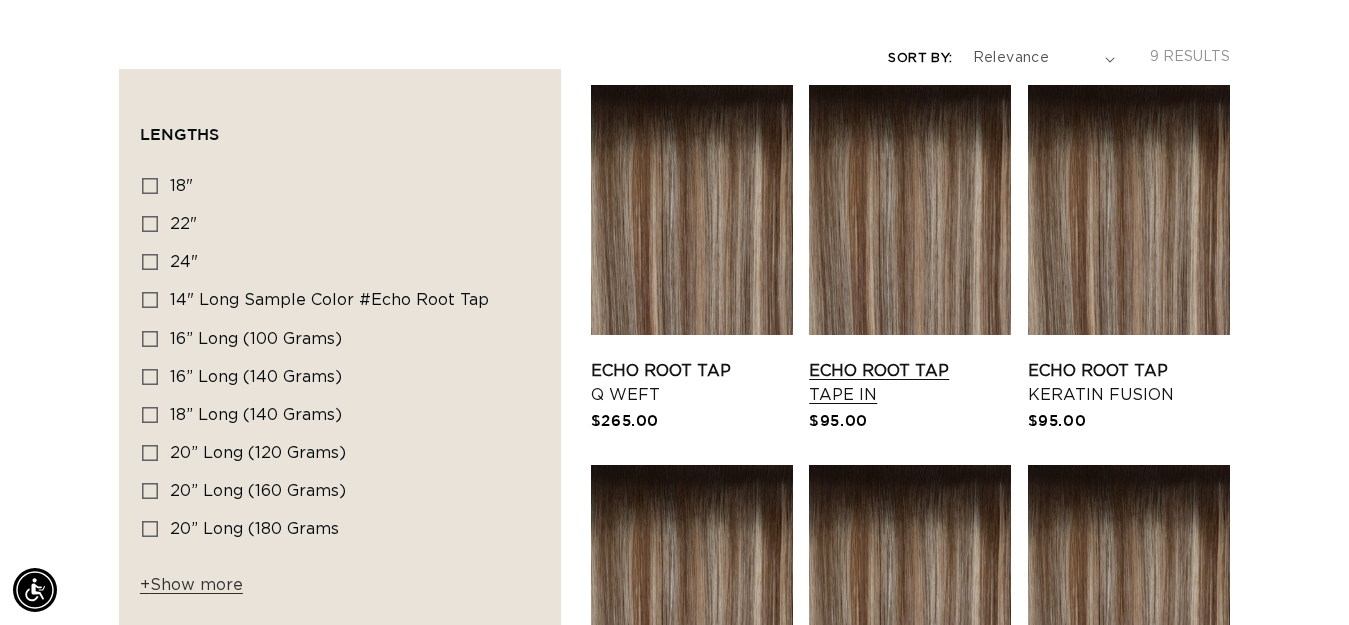 click on "Echo Root Tap
Tape In" at bounding box center [910, 383] 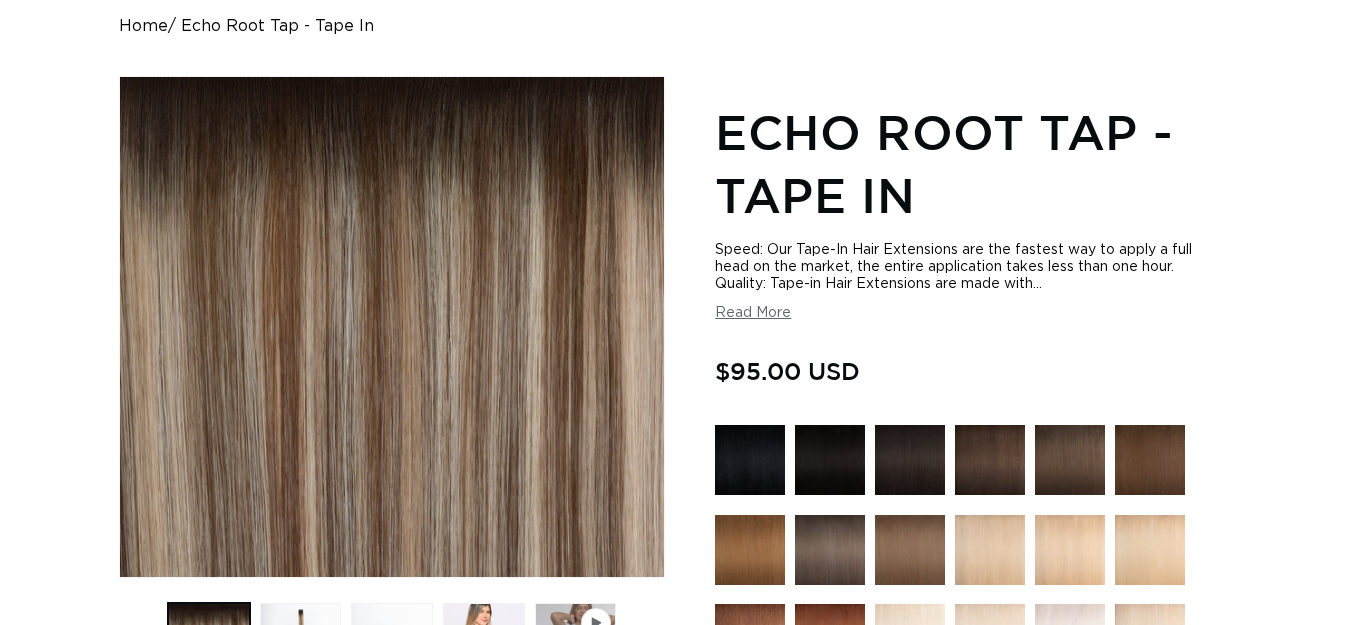scroll, scrollTop: 0, scrollLeft: 0, axis: both 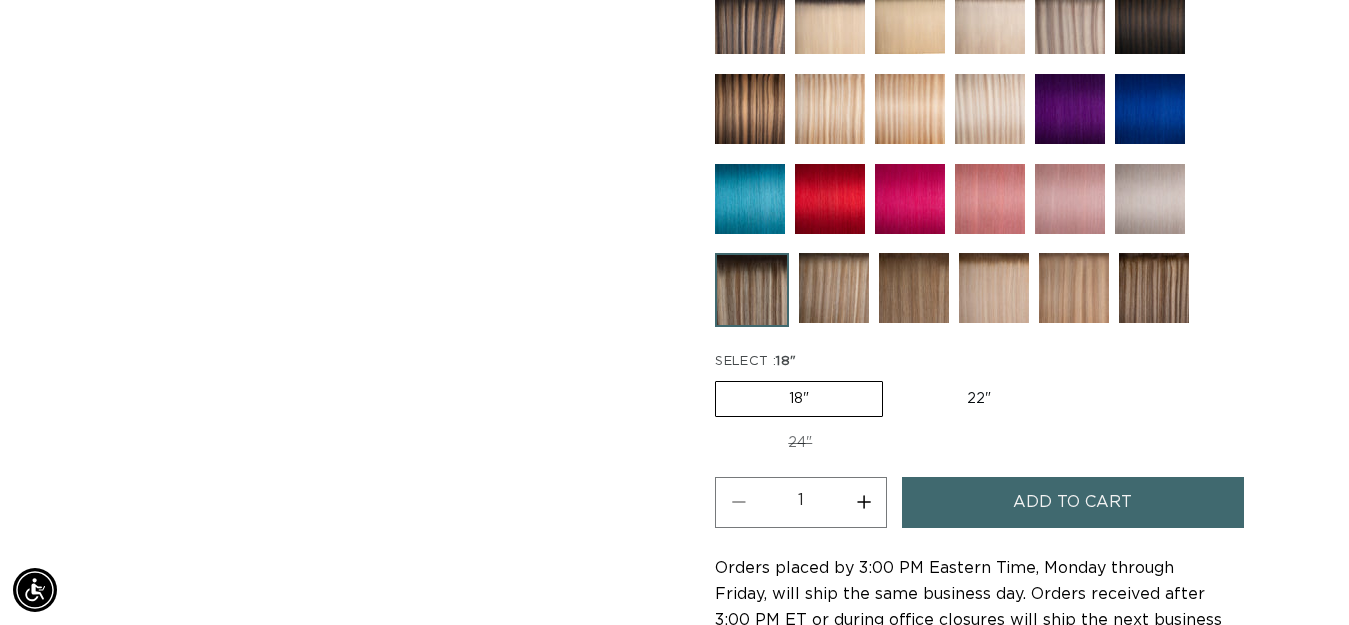 click on "22" Variant sold out or unavailable" at bounding box center [979, 399] 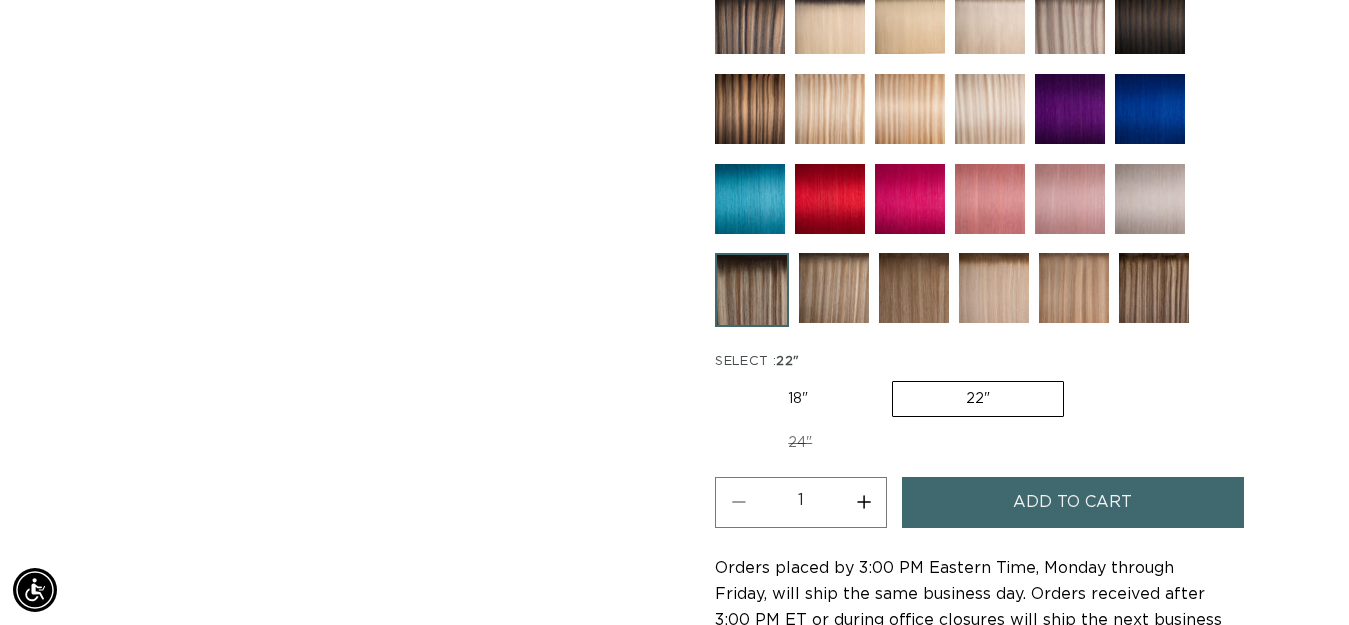click on "Add to cart" at bounding box center [1072, 502] 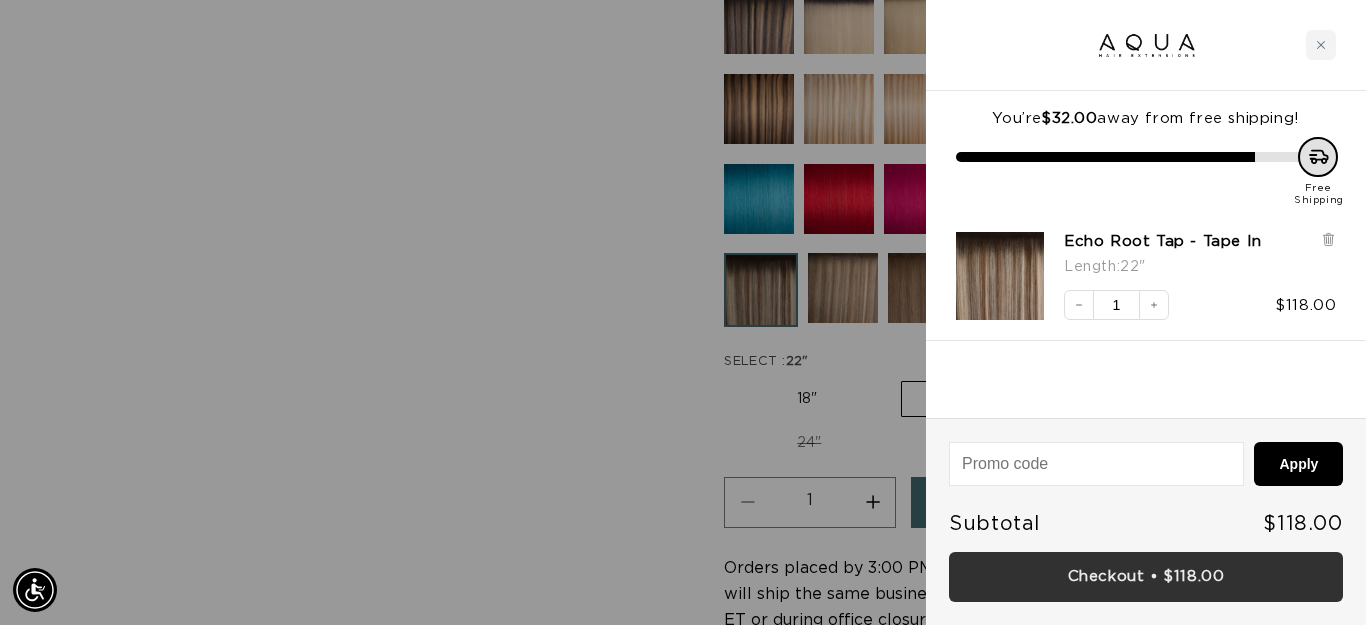 click on "Checkout • $118.00" at bounding box center (1146, 577) 